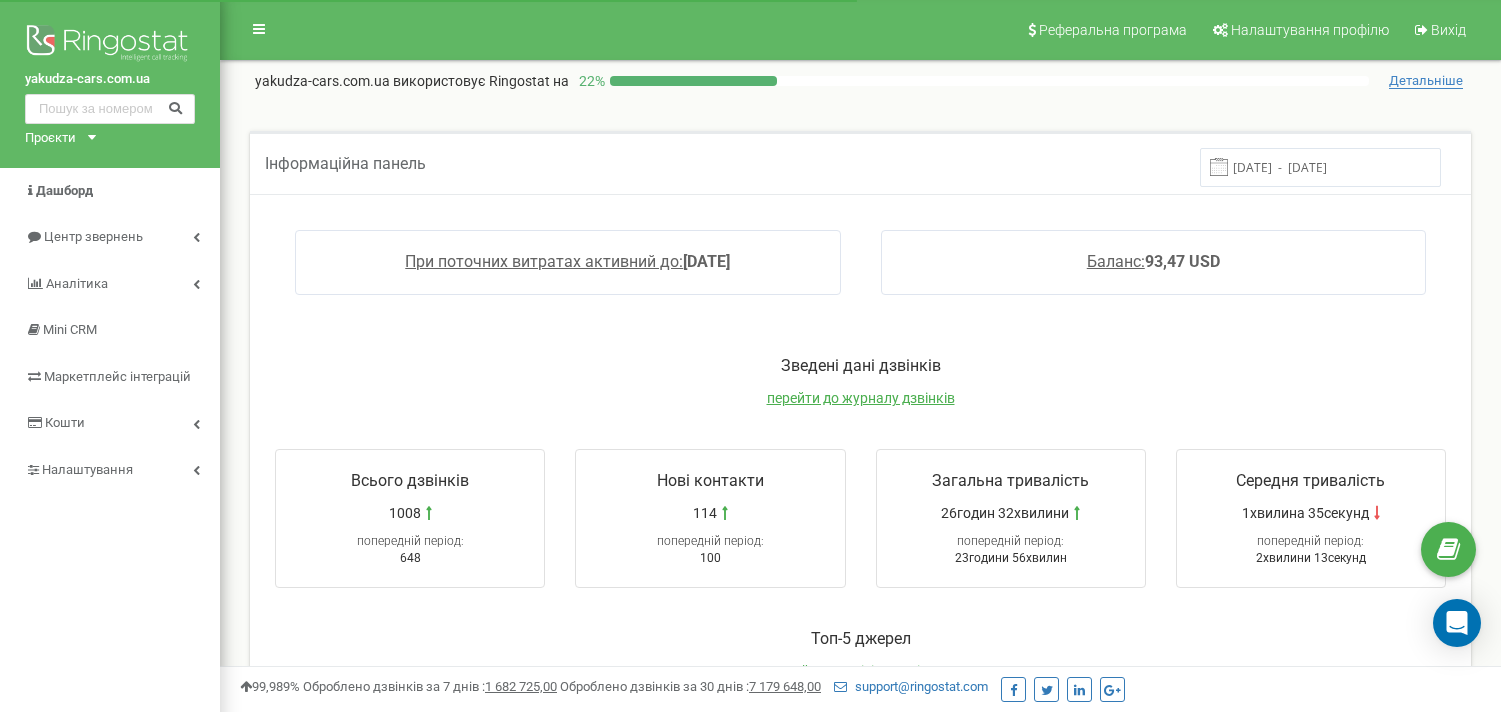 scroll, scrollTop: 0, scrollLeft: 0, axis: both 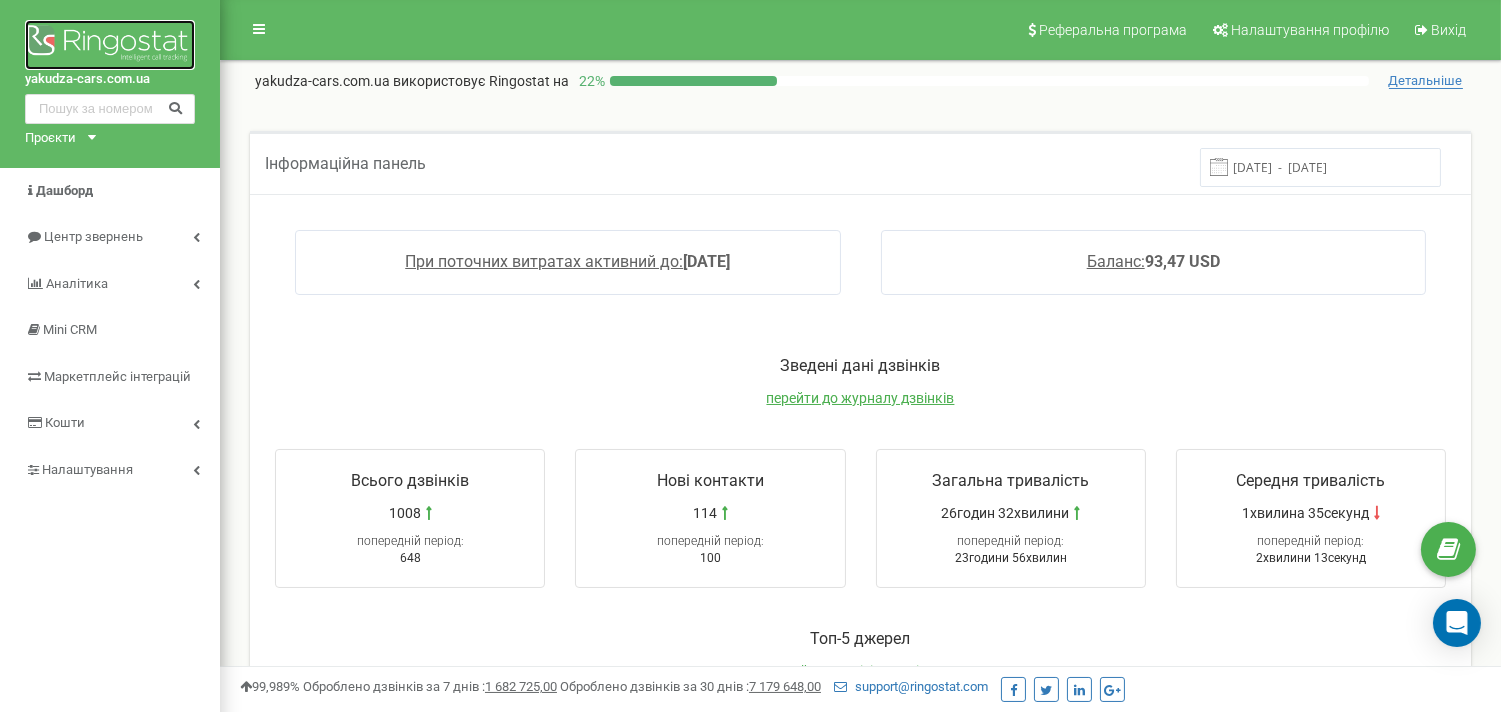 click at bounding box center [110, 45] 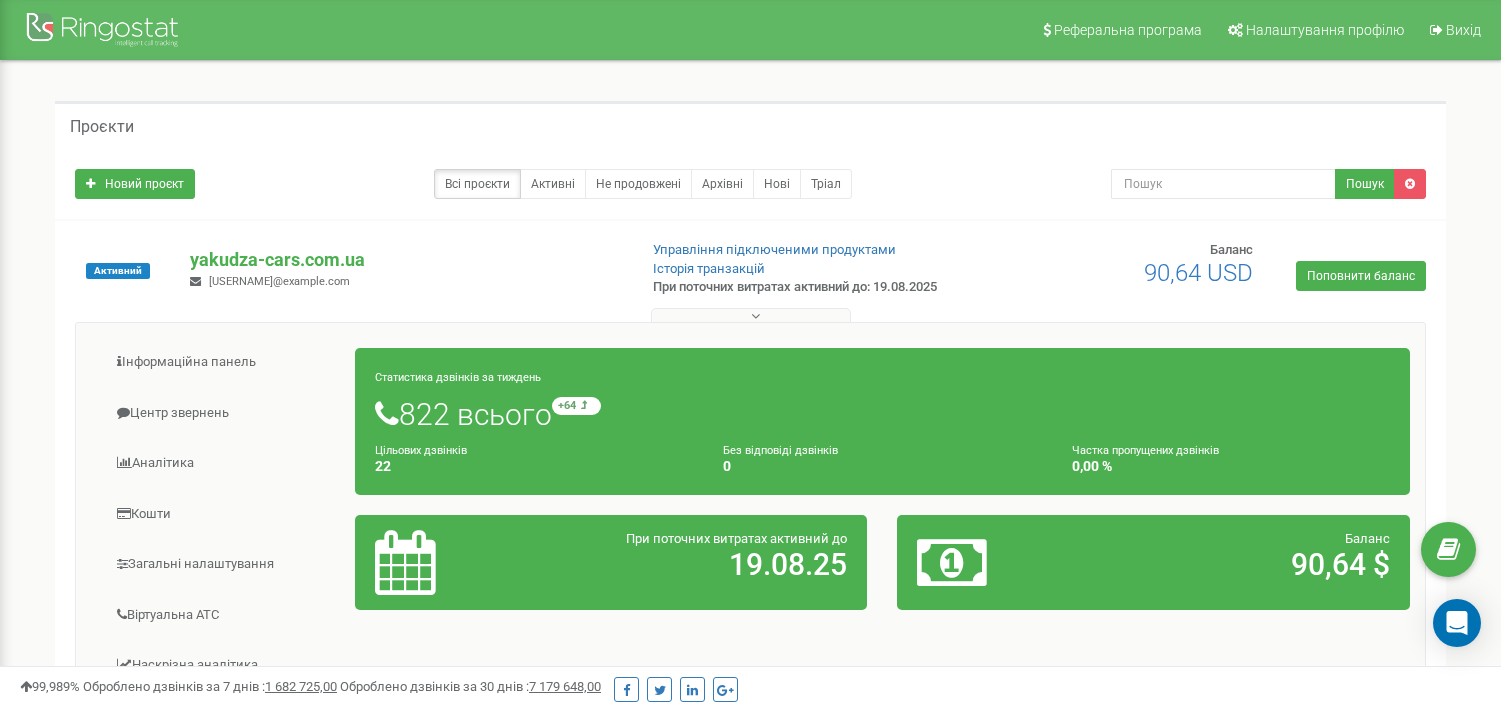 scroll, scrollTop: 0, scrollLeft: 0, axis: both 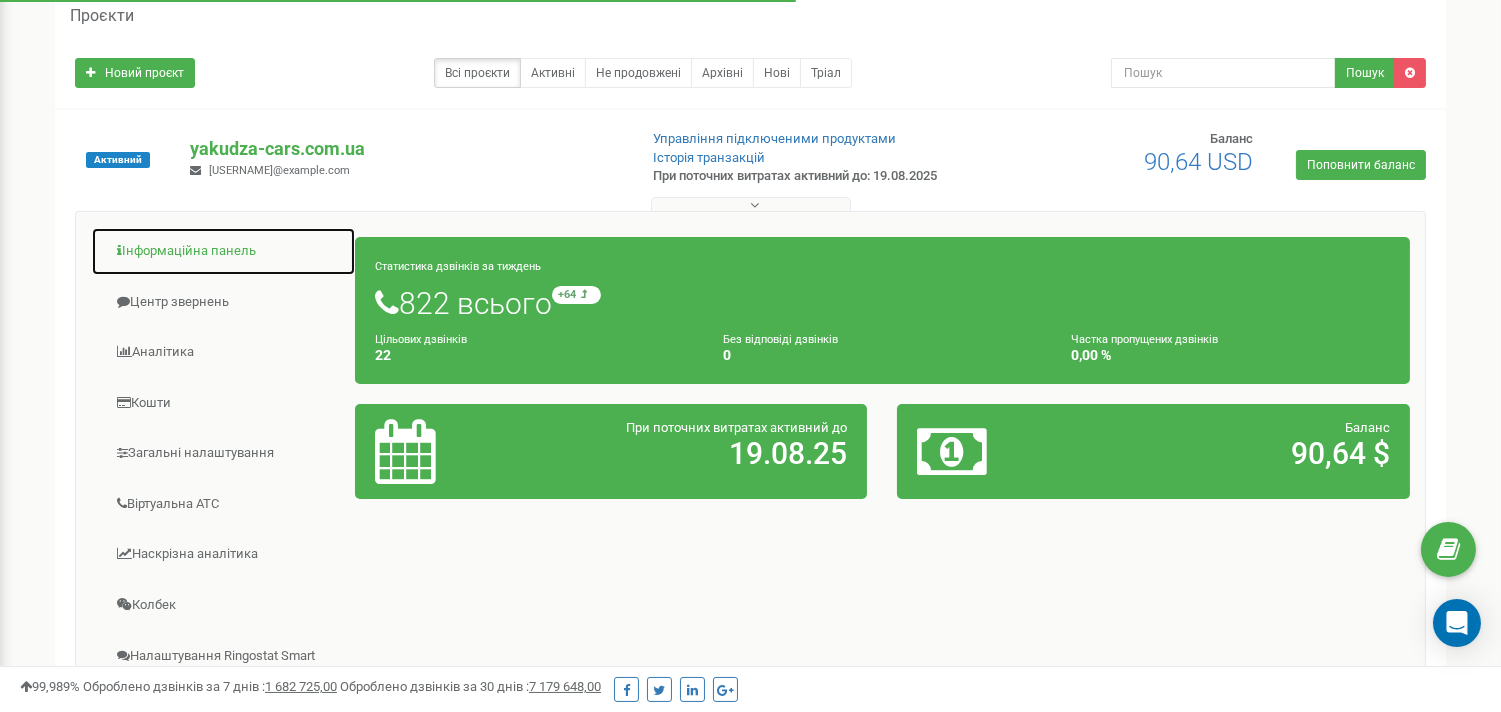click on "Інформаційна панель" at bounding box center (223, 251) 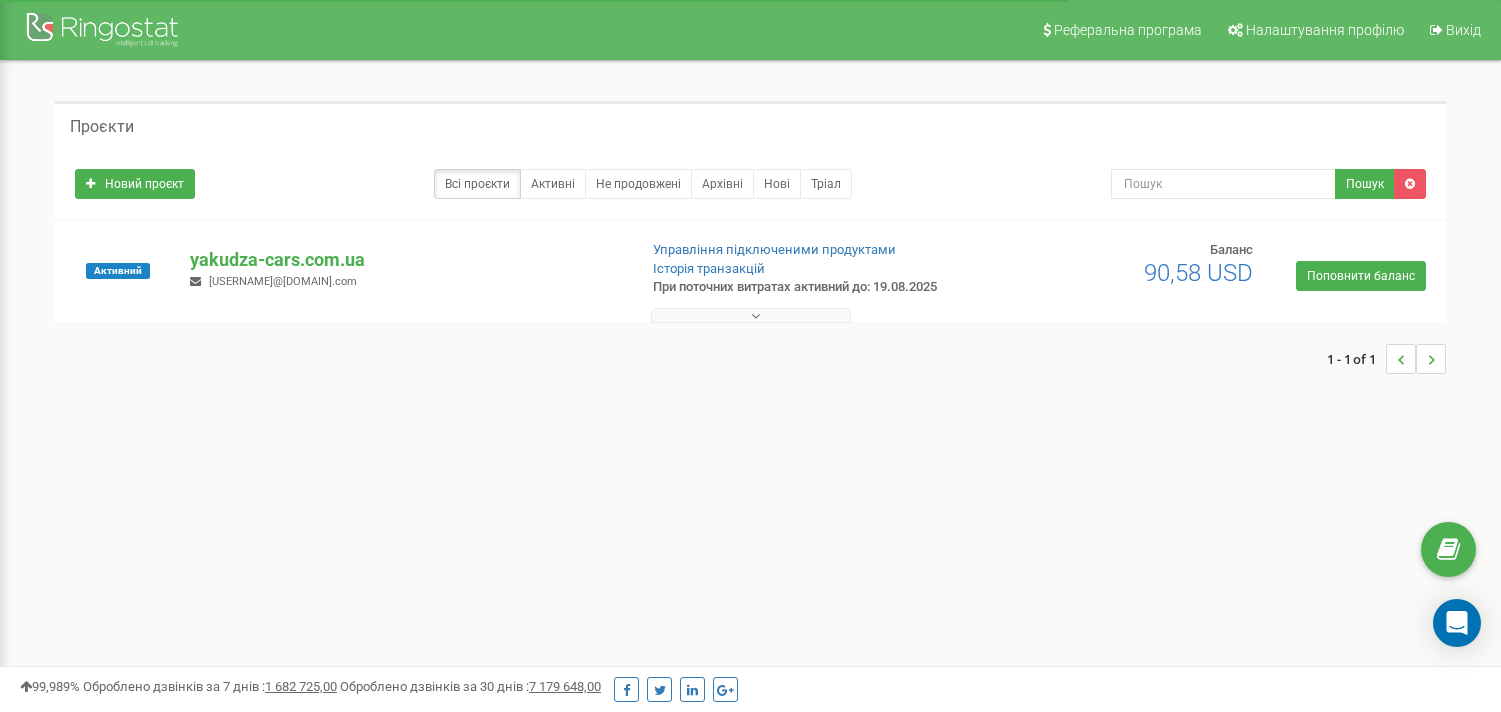 scroll, scrollTop: 0, scrollLeft: 0, axis: both 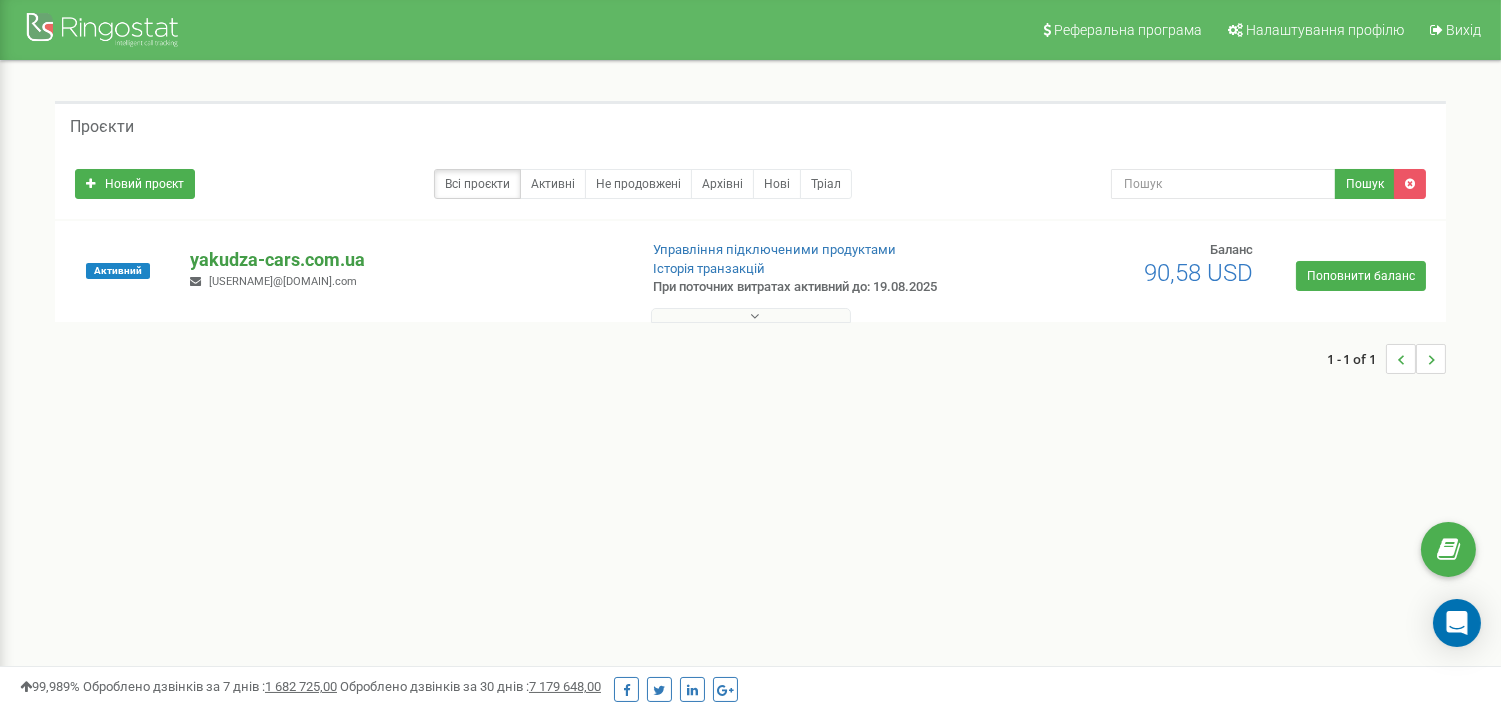 click on "yakudza-cars.com.ua" at bounding box center [405, 260] 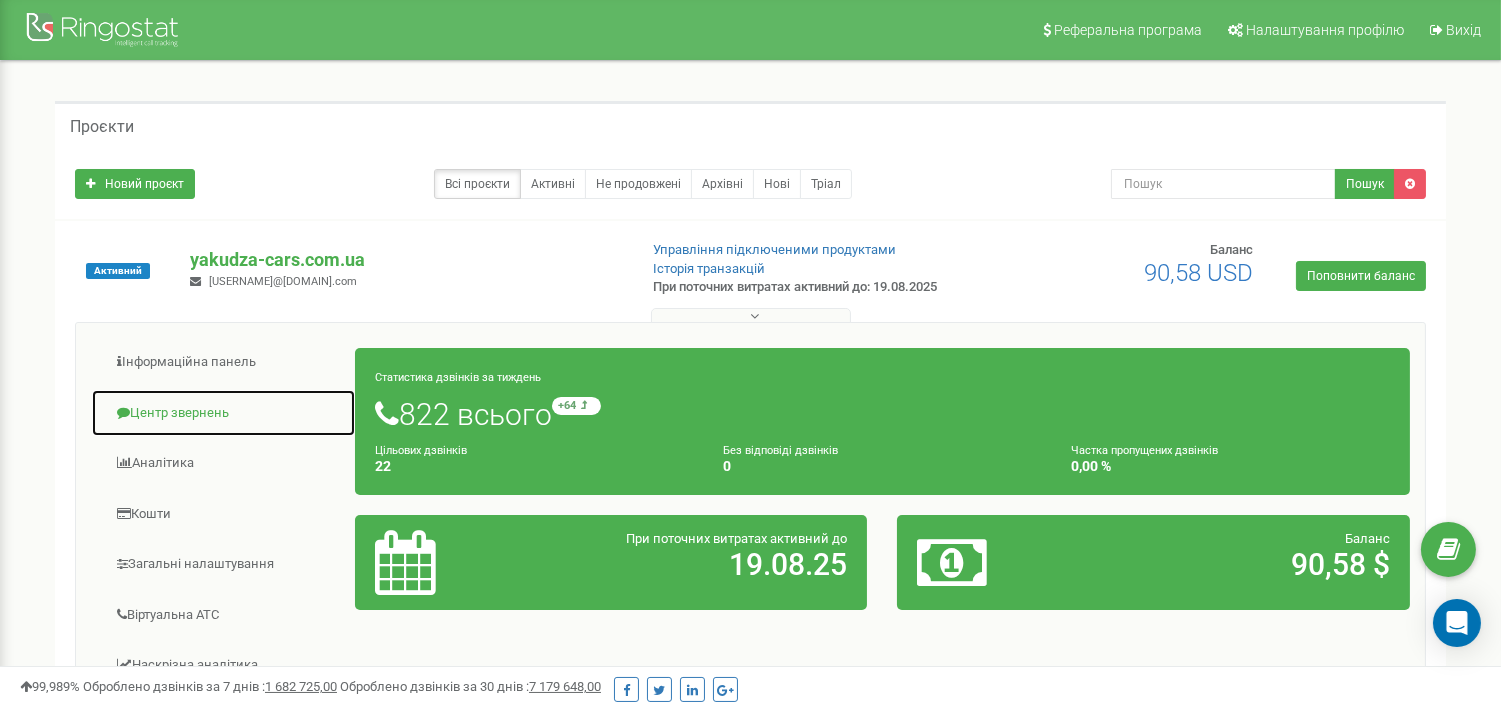 click on "Центр звернень" at bounding box center (223, 413) 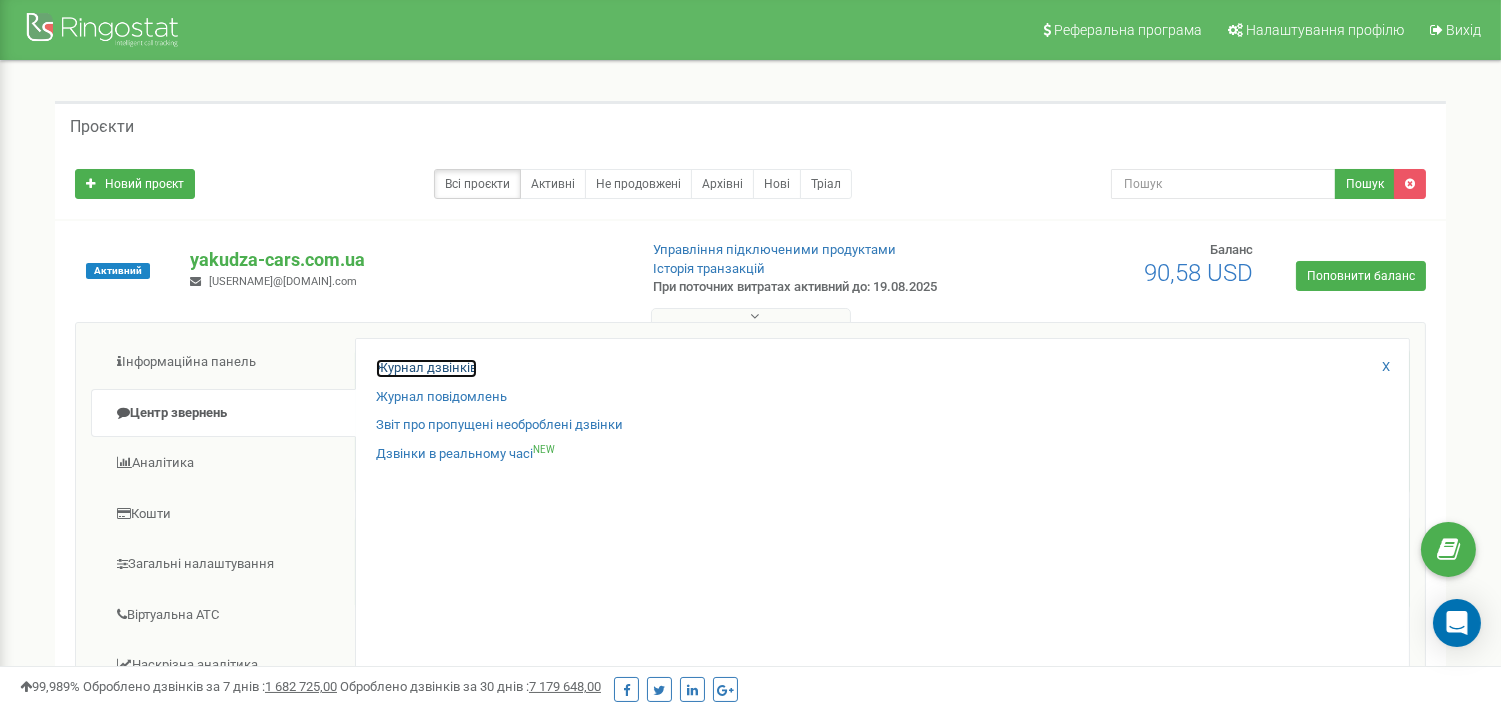 click on "Журнал дзвінків" at bounding box center (426, 368) 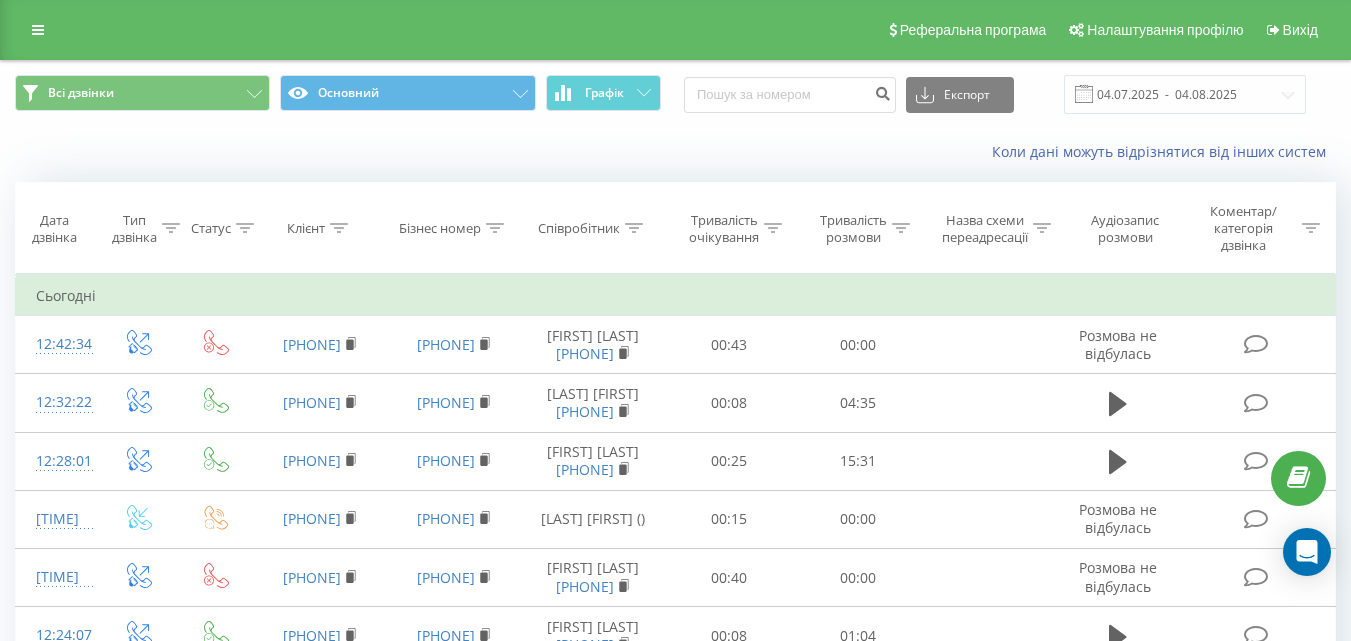 scroll, scrollTop: 0, scrollLeft: 0, axis: both 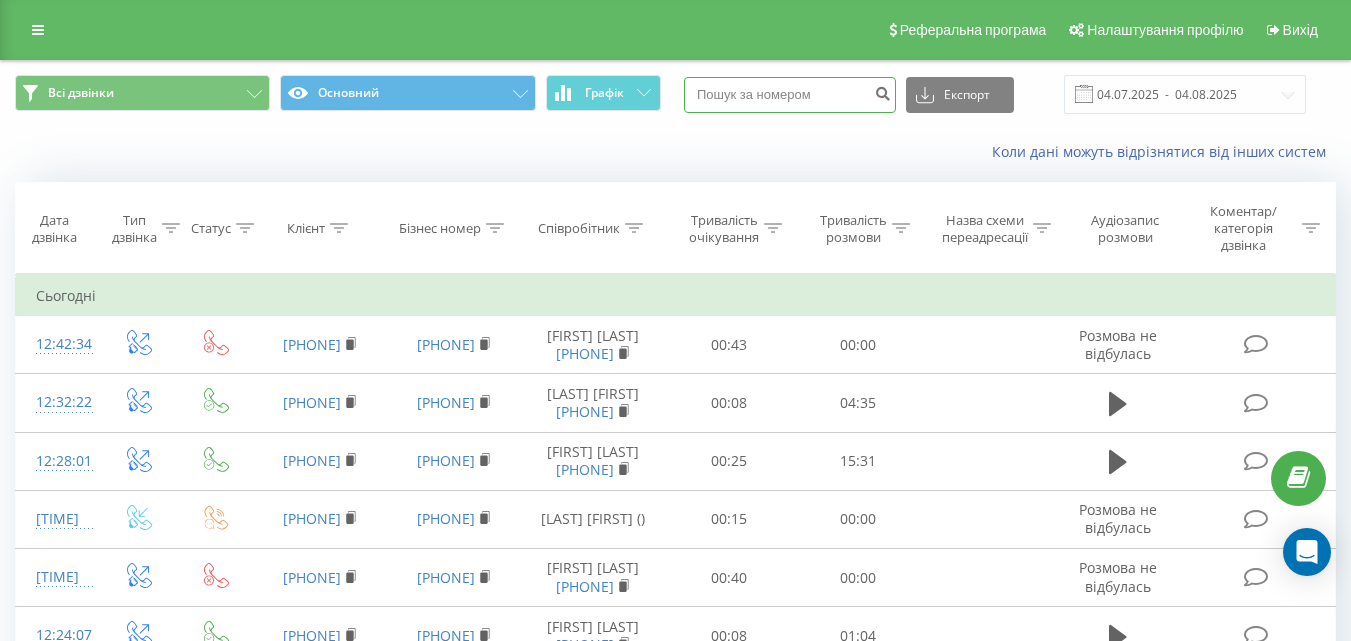 click at bounding box center (790, 95) 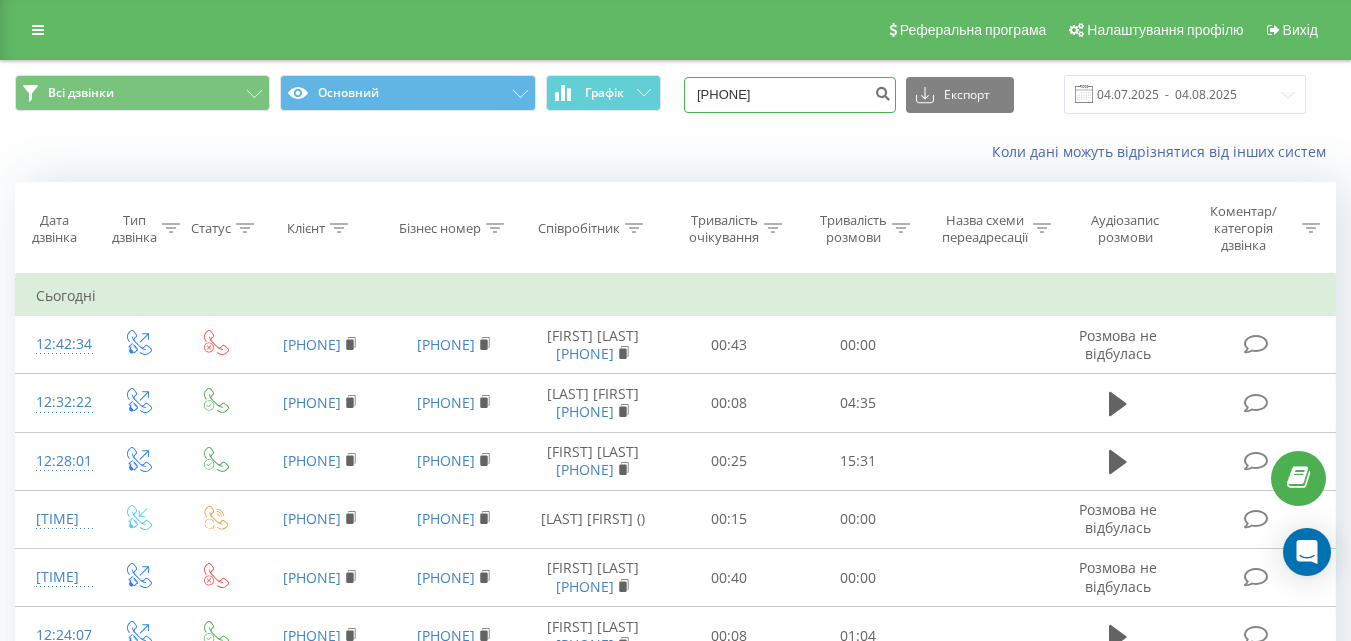 click on "068) 518 65 92" at bounding box center (790, 95) 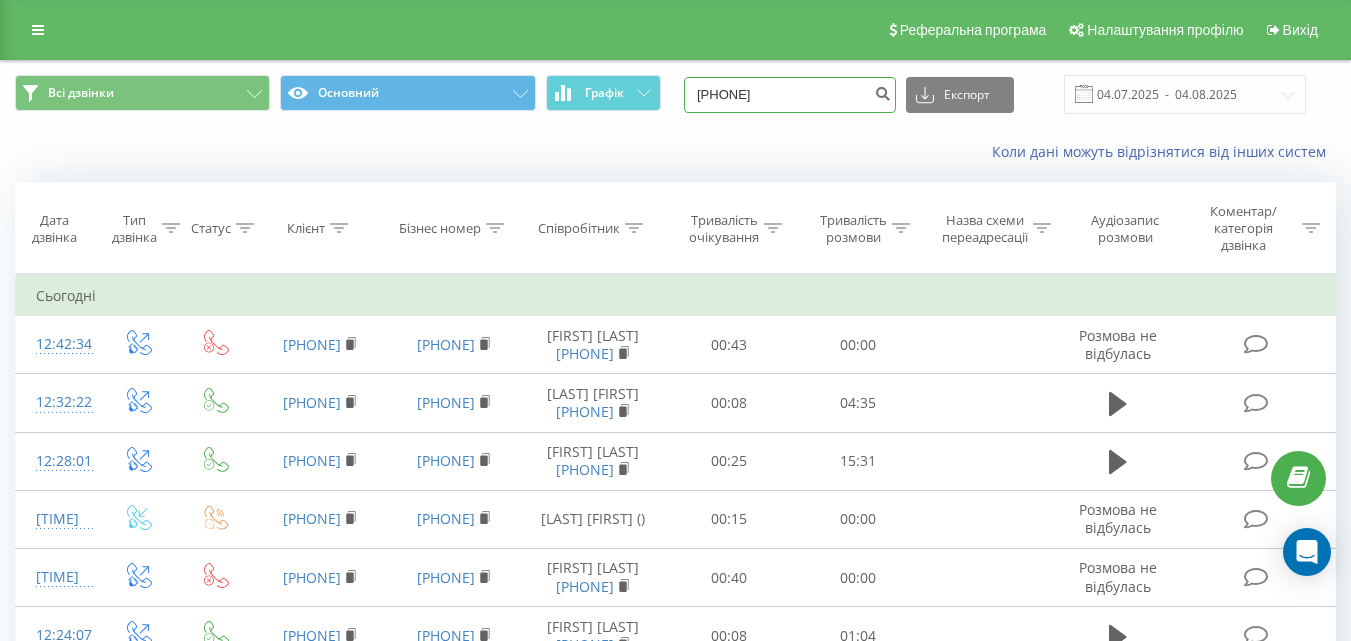 click on "06851865 92" at bounding box center [790, 95] 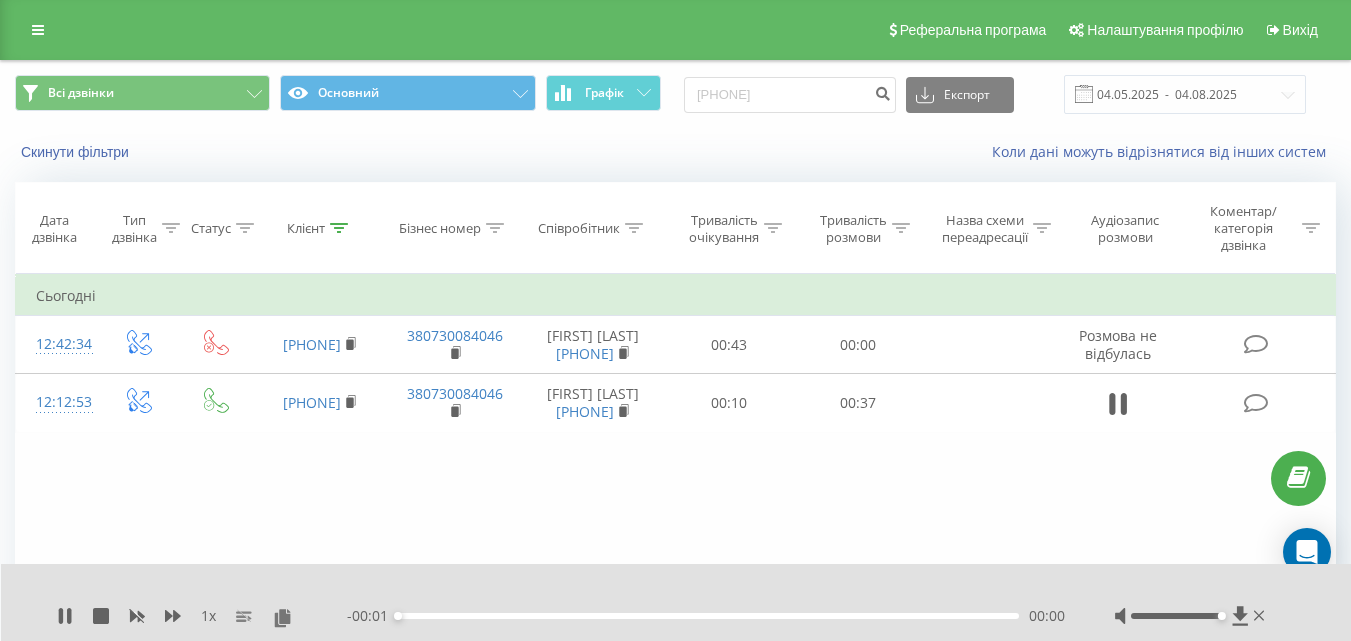 scroll, scrollTop: 0, scrollLeft: 0, axis: both 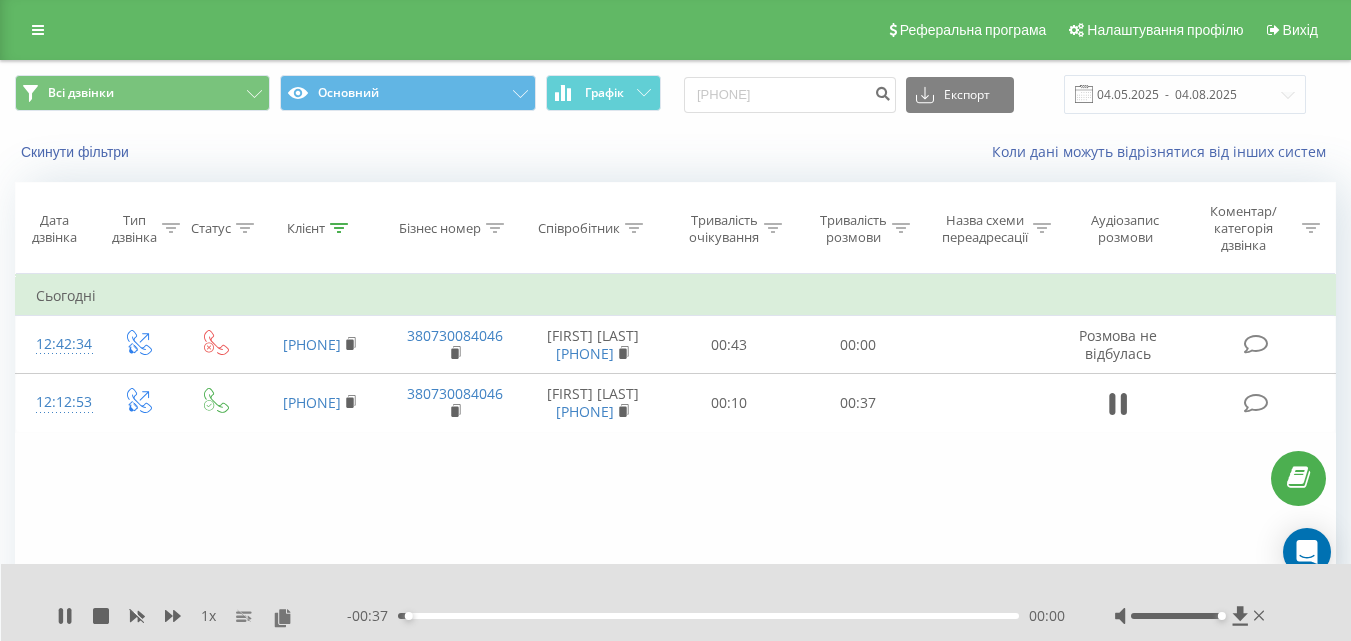 click on "1 x  - 00:37 00:00   00:00" at bounding box center [676, 602] 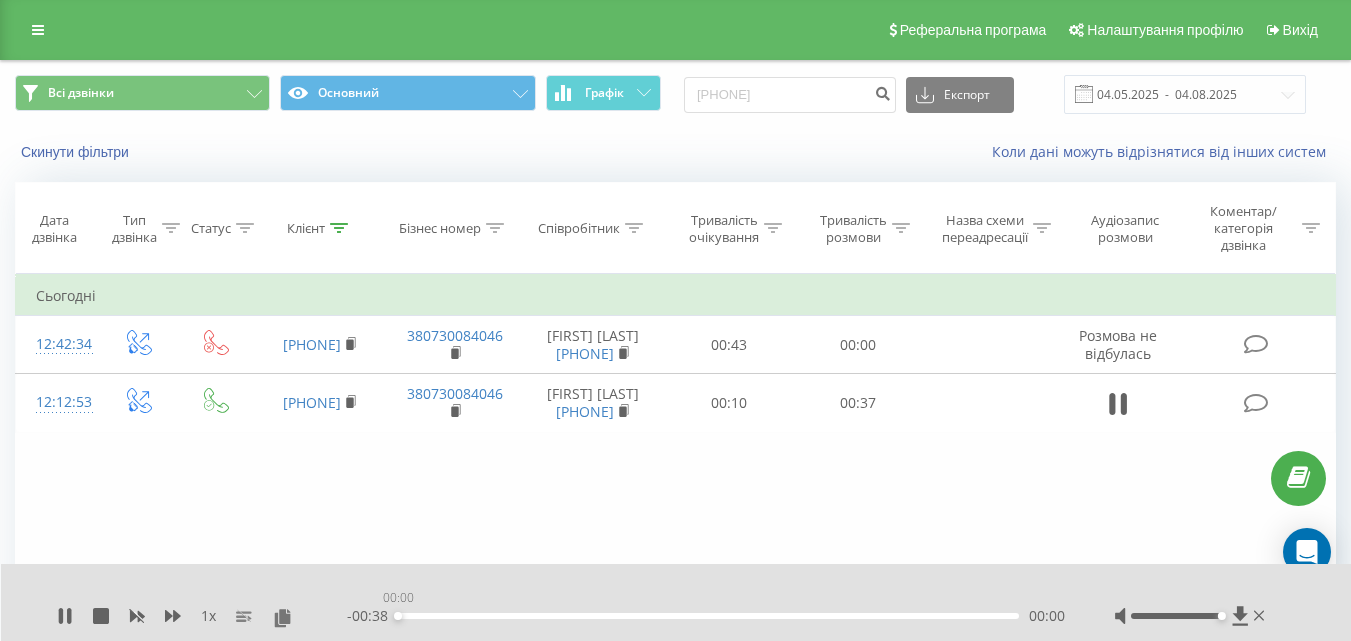 drag, startPoint x: 666, startPoint y: 615, endPoint x: 376, endPoint y: 618, distance: 290.0155 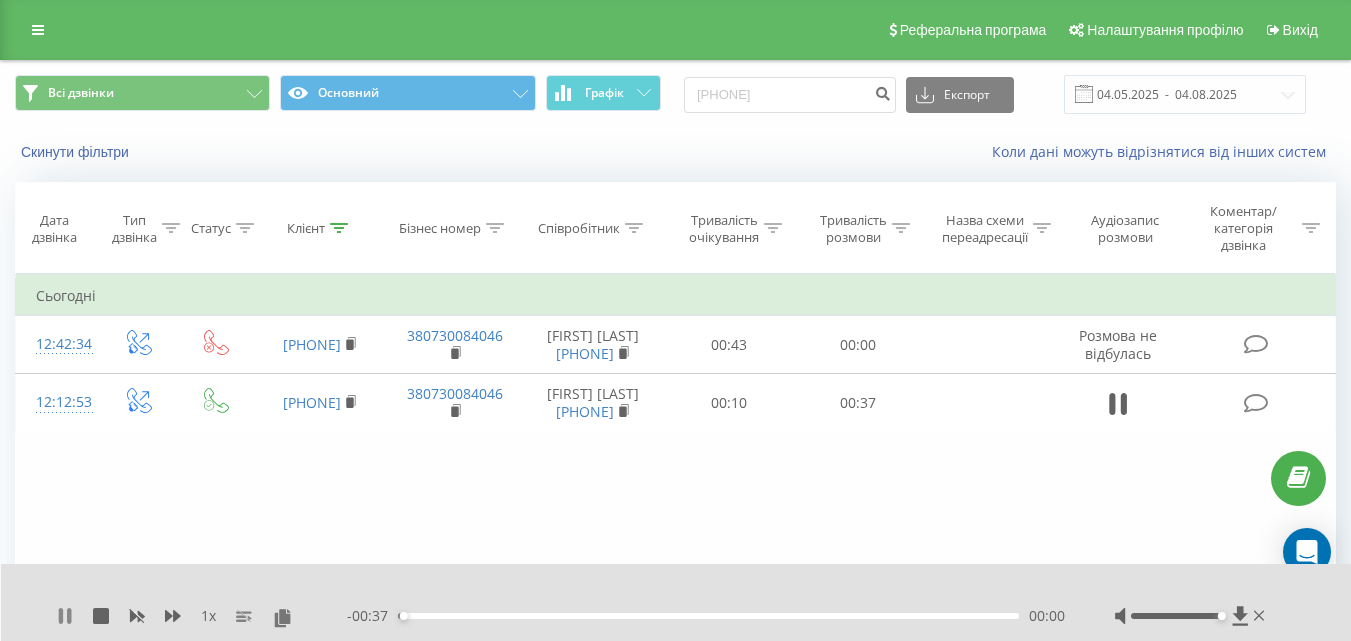 click 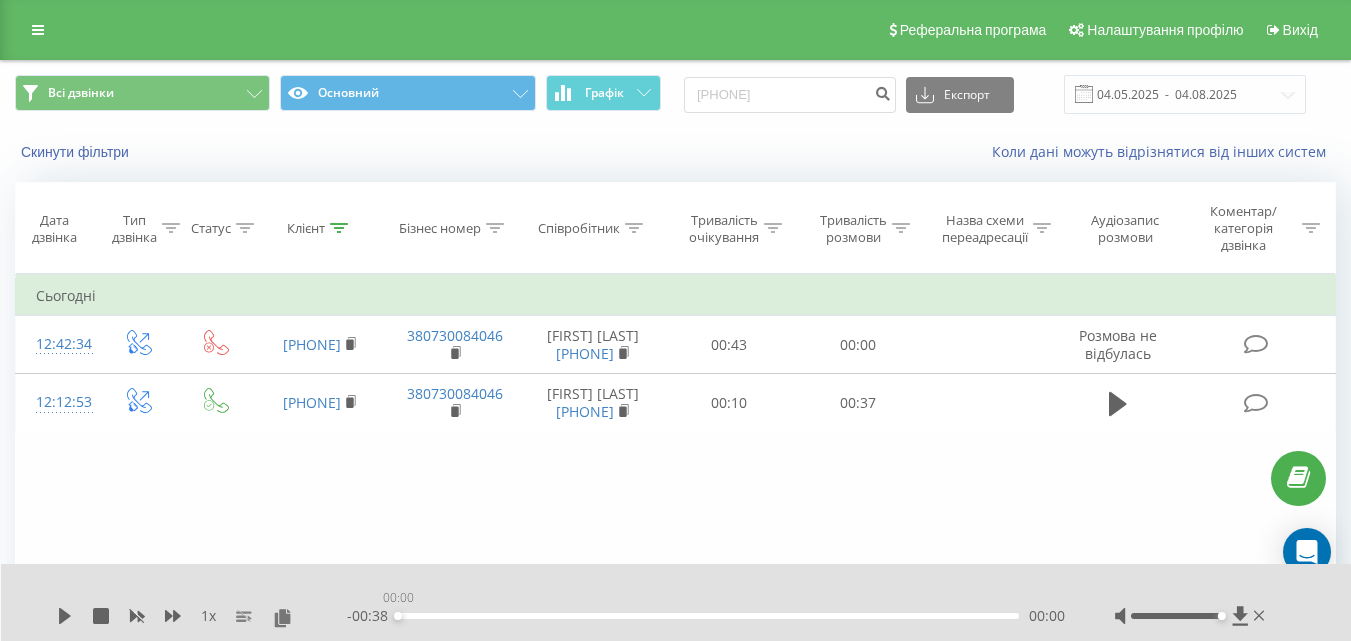 drag, startPoint x: 403, startPoint y: 616, endPoint x: 385, endPoint y: 614, distance: 18.110771 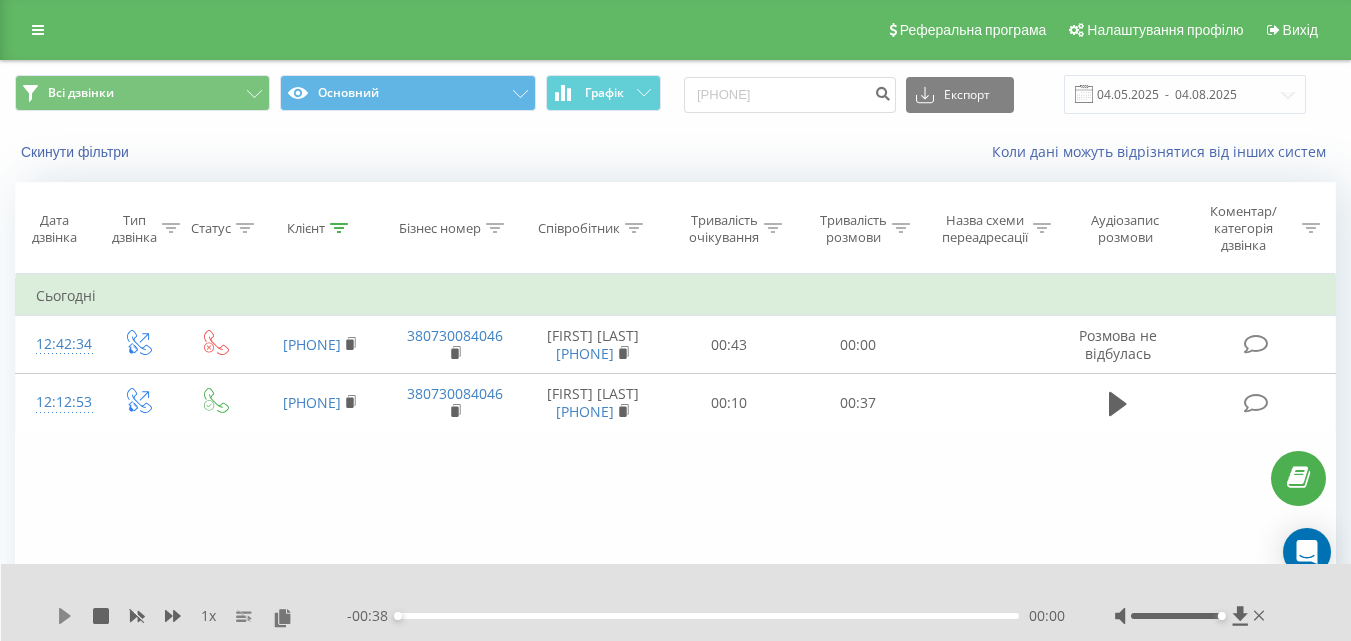 click 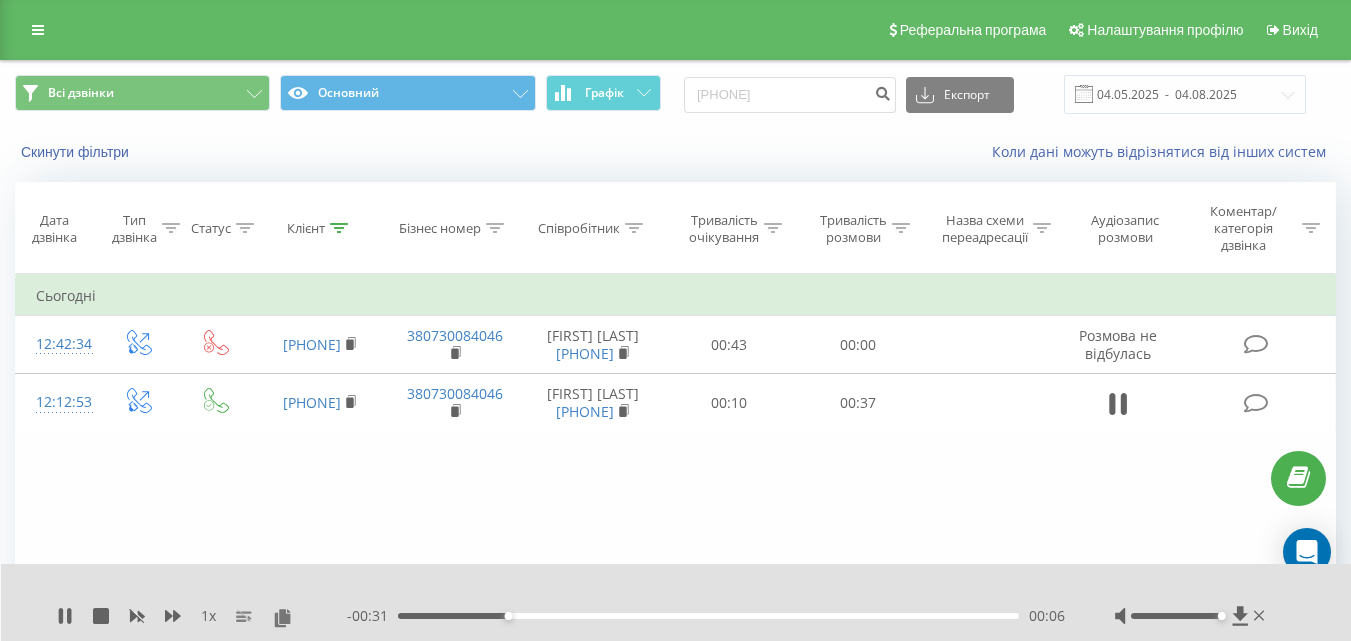 drag, startPoint x: 441, startPoint y: 619, endPoint x: 418, endPoint y: 612, distance: 24.04163 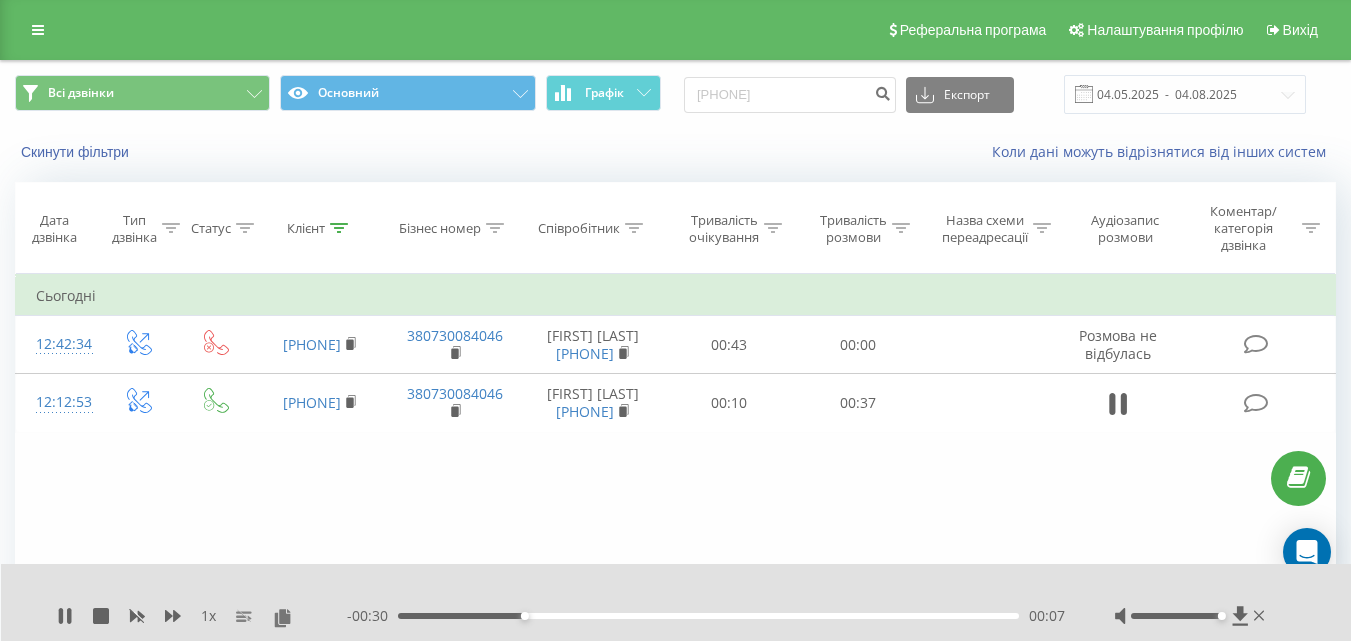drag, startPoint x: 418, startPoint y: 612, endPoint x: 400, endPoint y: 612, distance: 18 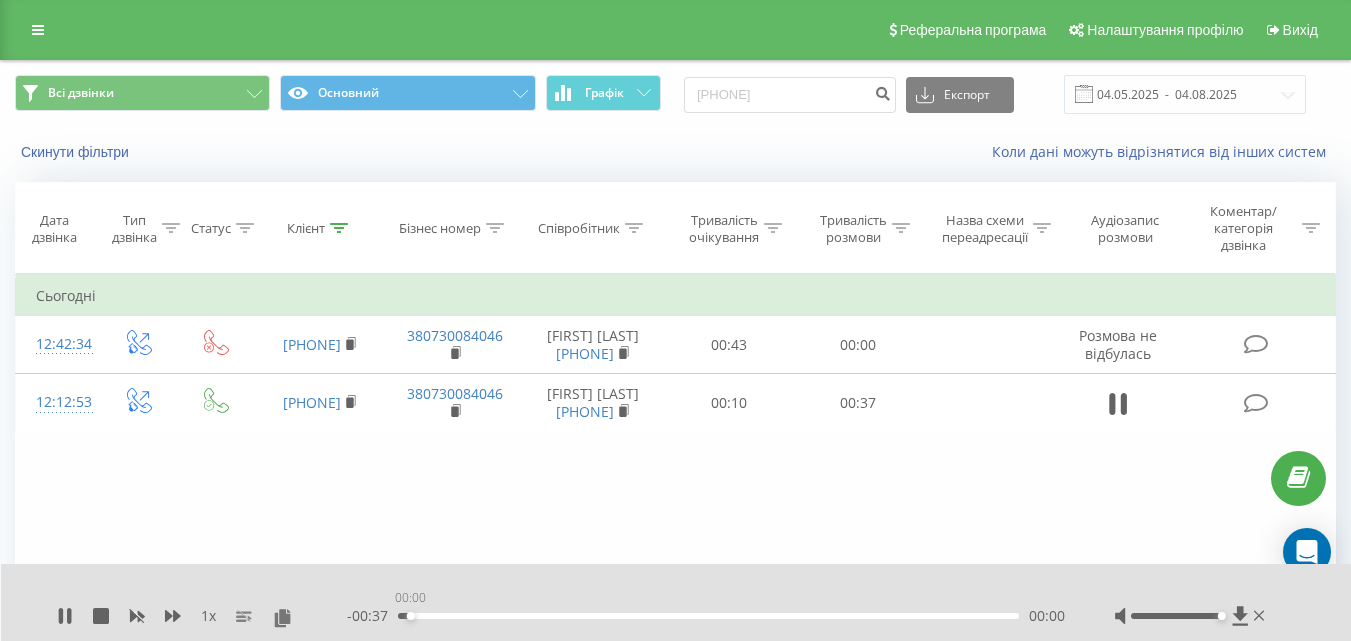 click on "00:00" at bounding box center [708, 616] 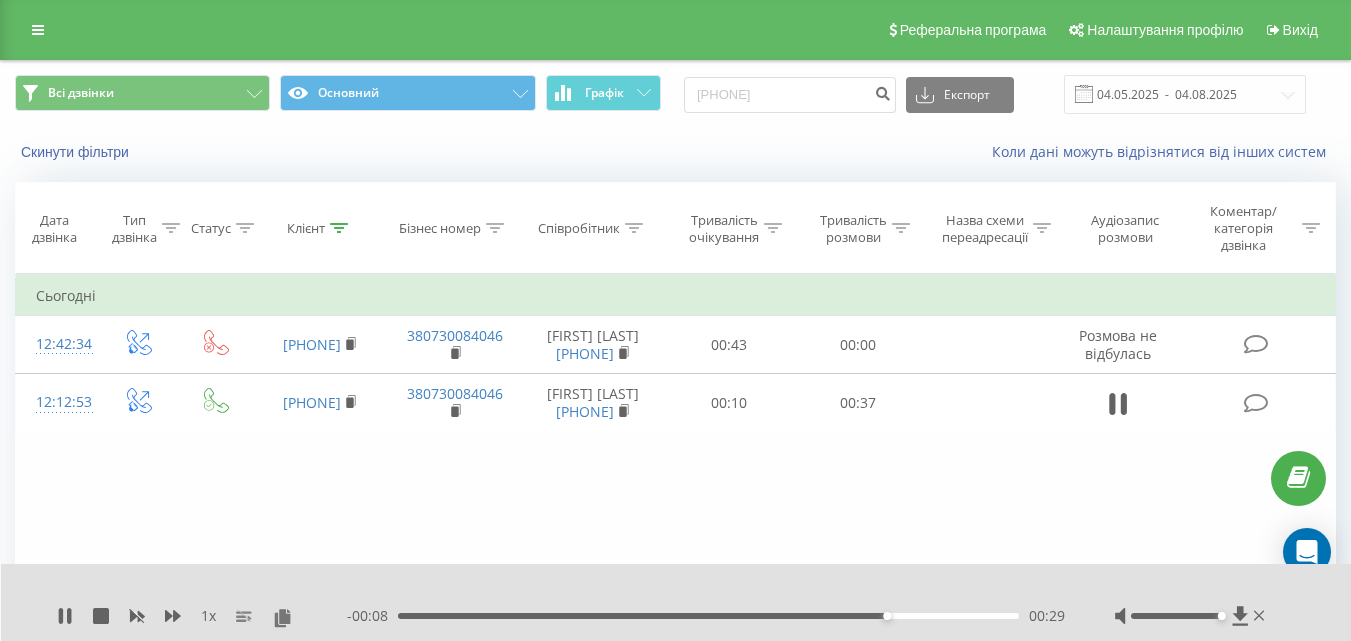 click on "00:29" at bounding box center (708, 616) 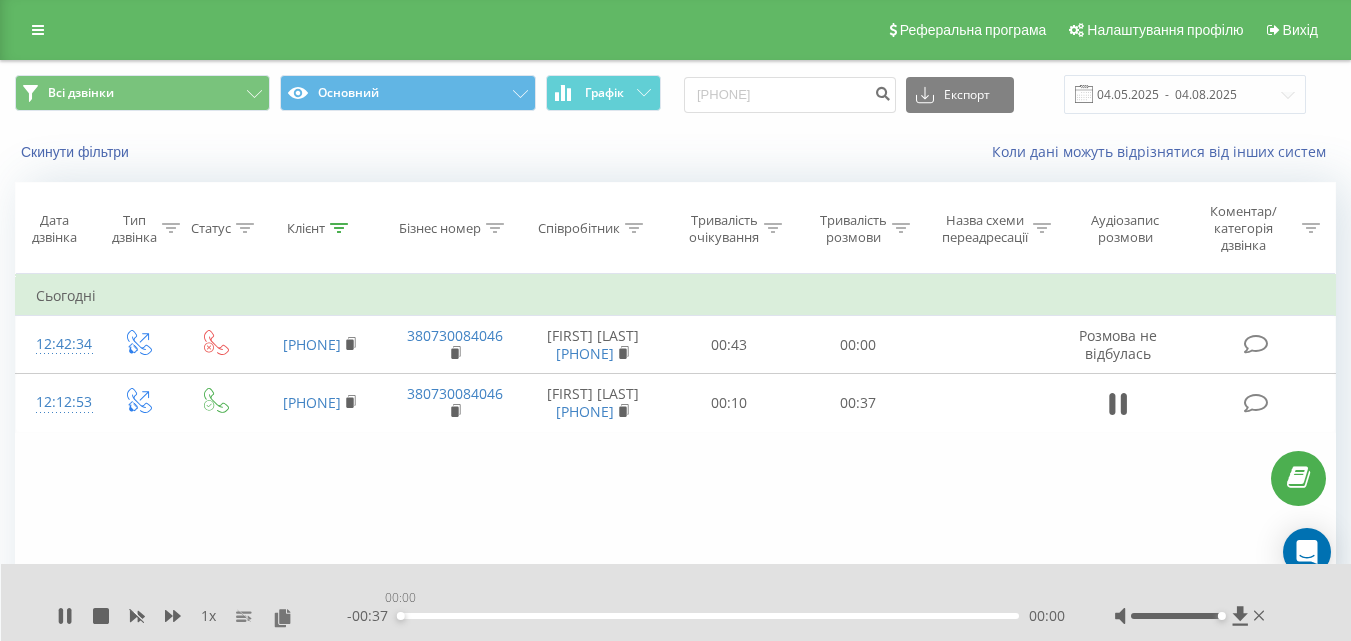 click on "00:00" at bounding box center [708, 616] 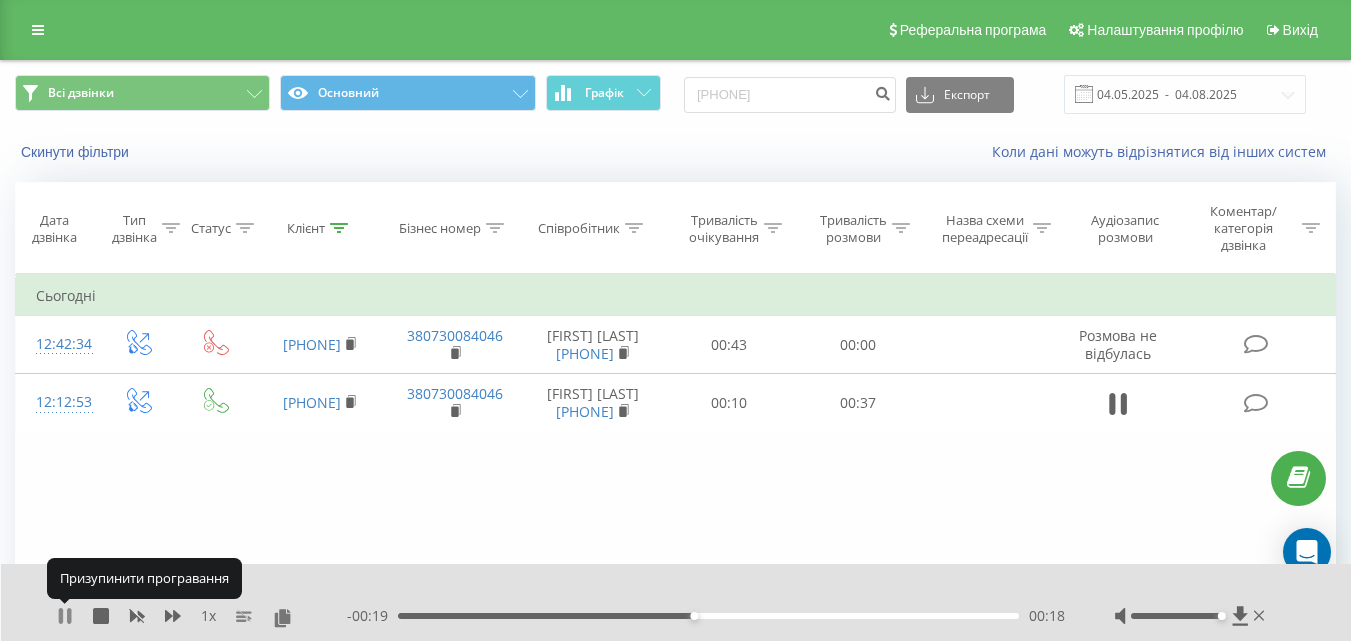 click 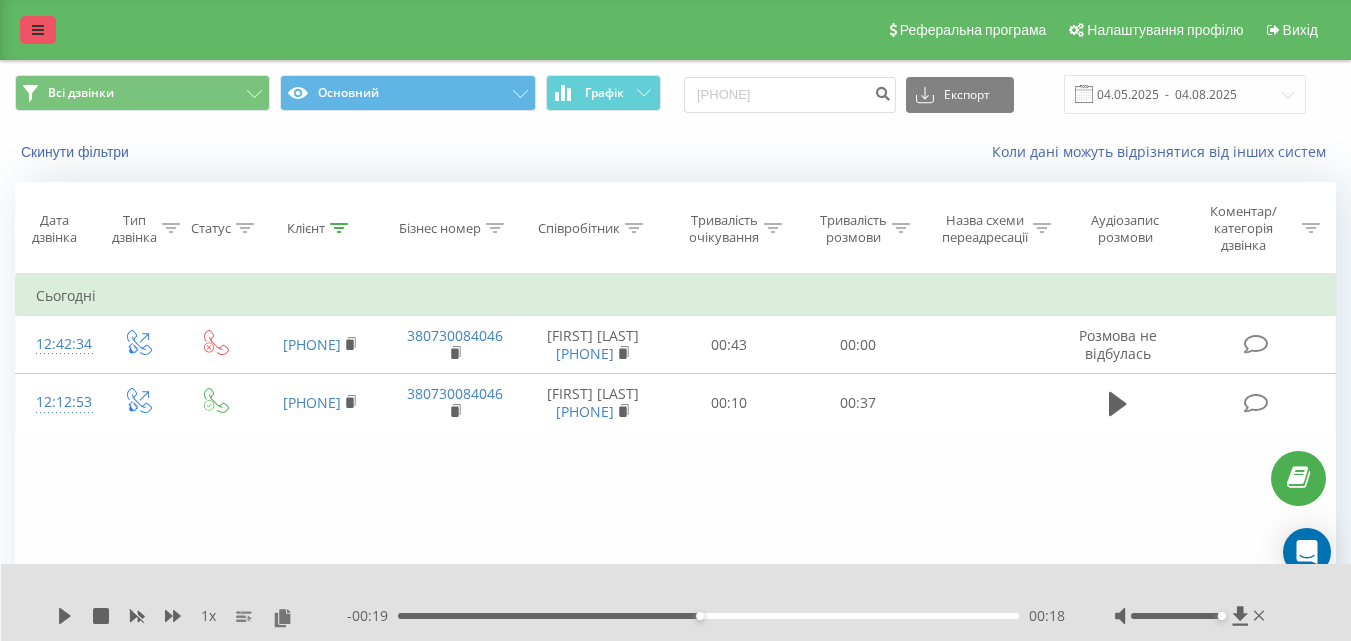 click at bounding box center (38, 30) 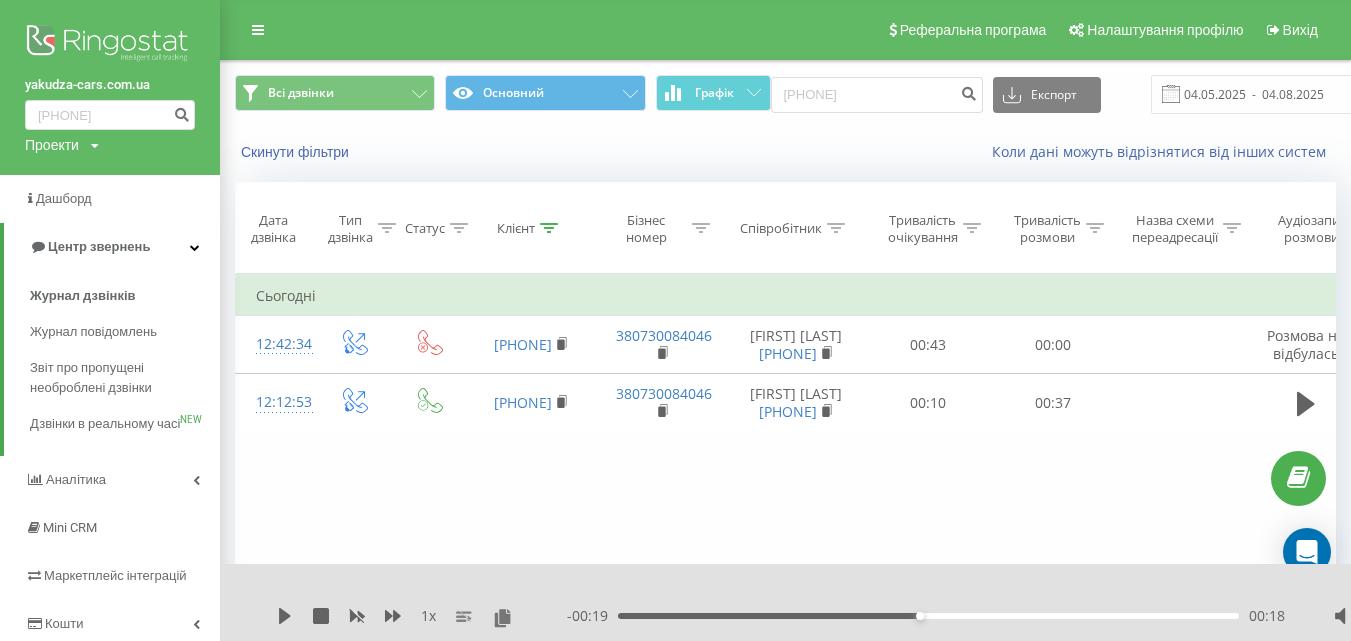 click at bounding box center (110, 45) 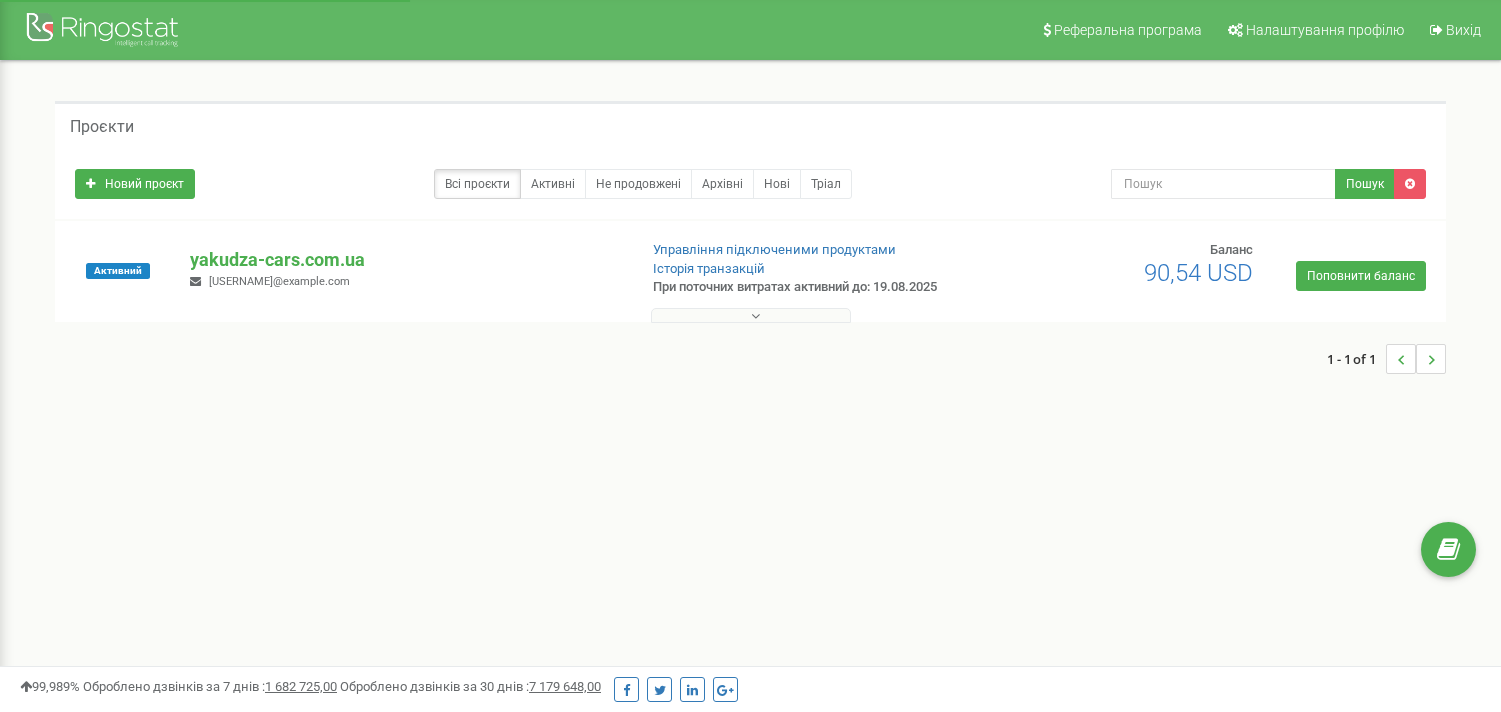scroll, scrollTop: 0, scrollLeft: 0, axis: both 